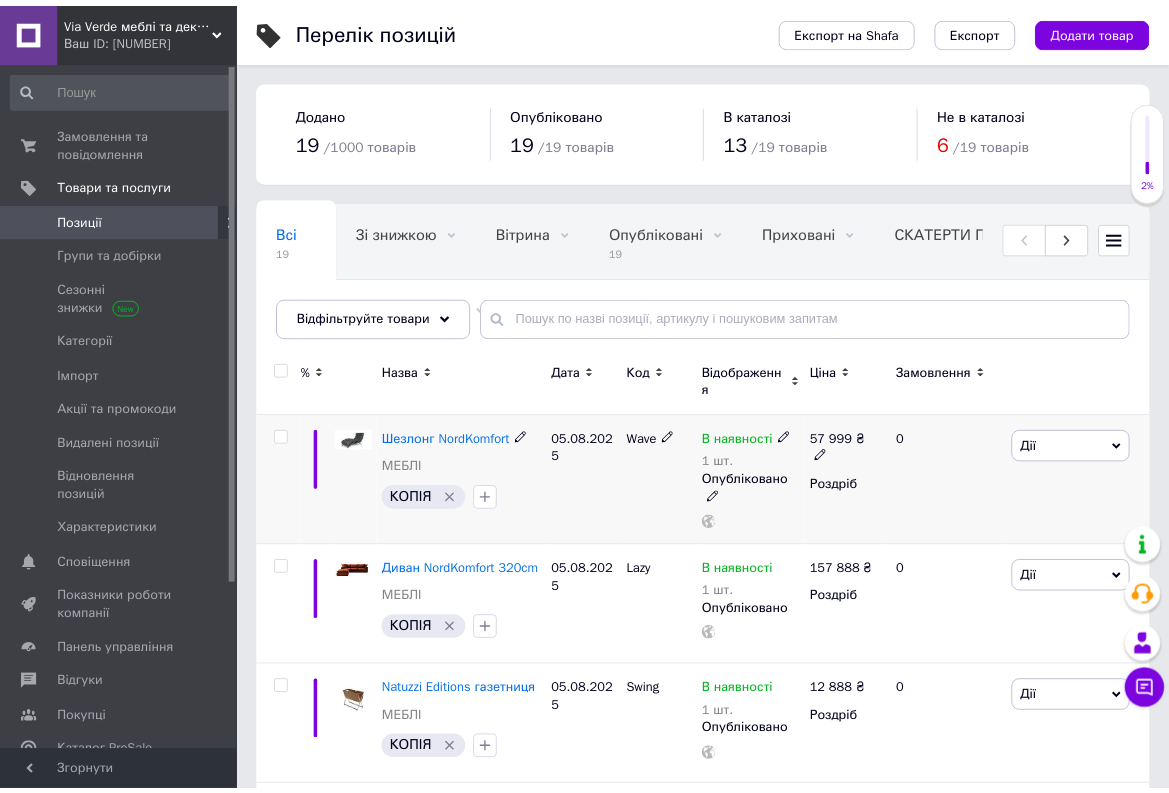scroll, scrollTop: 0, scrollLeft: 0, axis: both 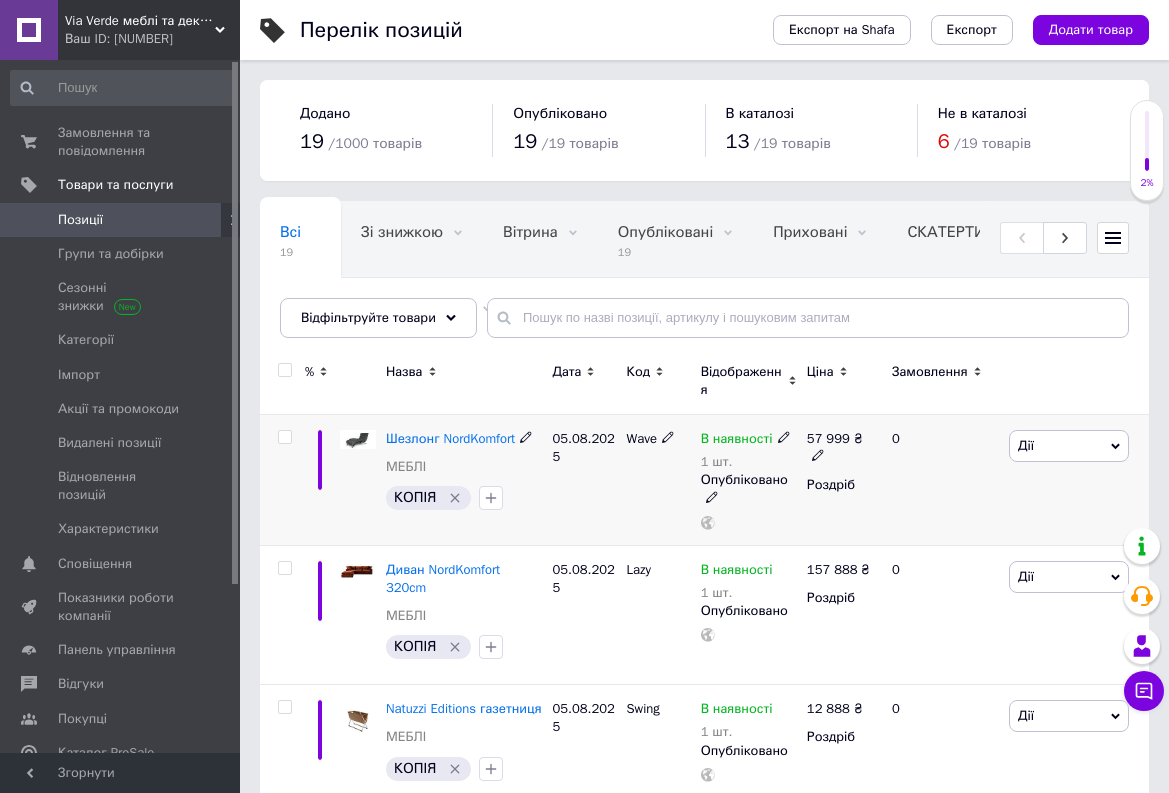 click on "Дії" at bounding box center [1069, 446] 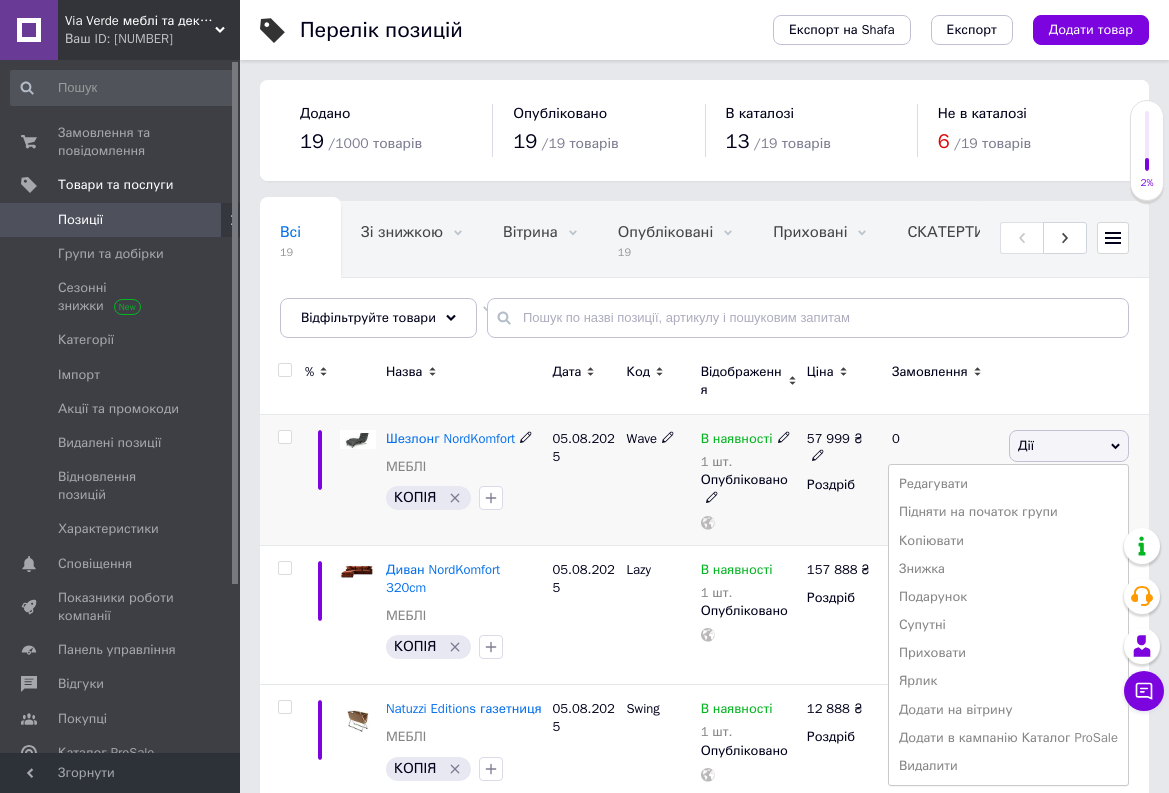 click on "Дії" at bounding box center [1069, 446] 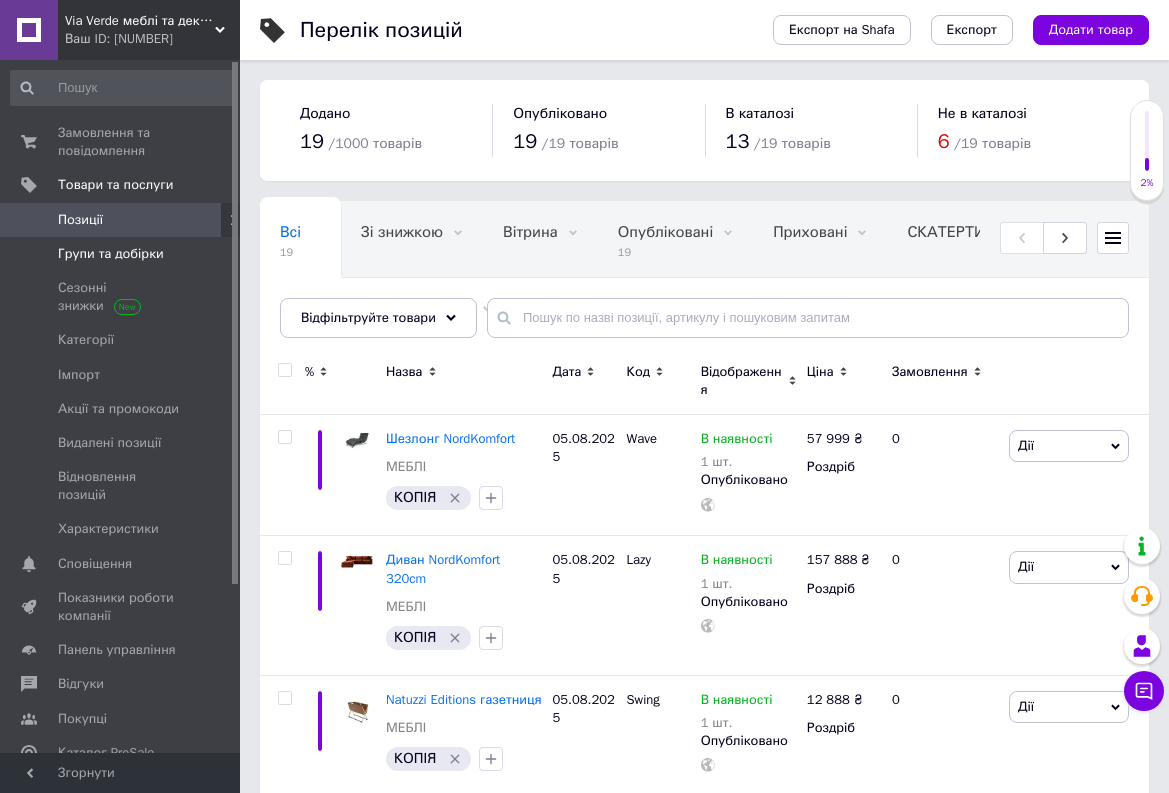 click on "Групи та добірки" at bounding box center (111, 254) 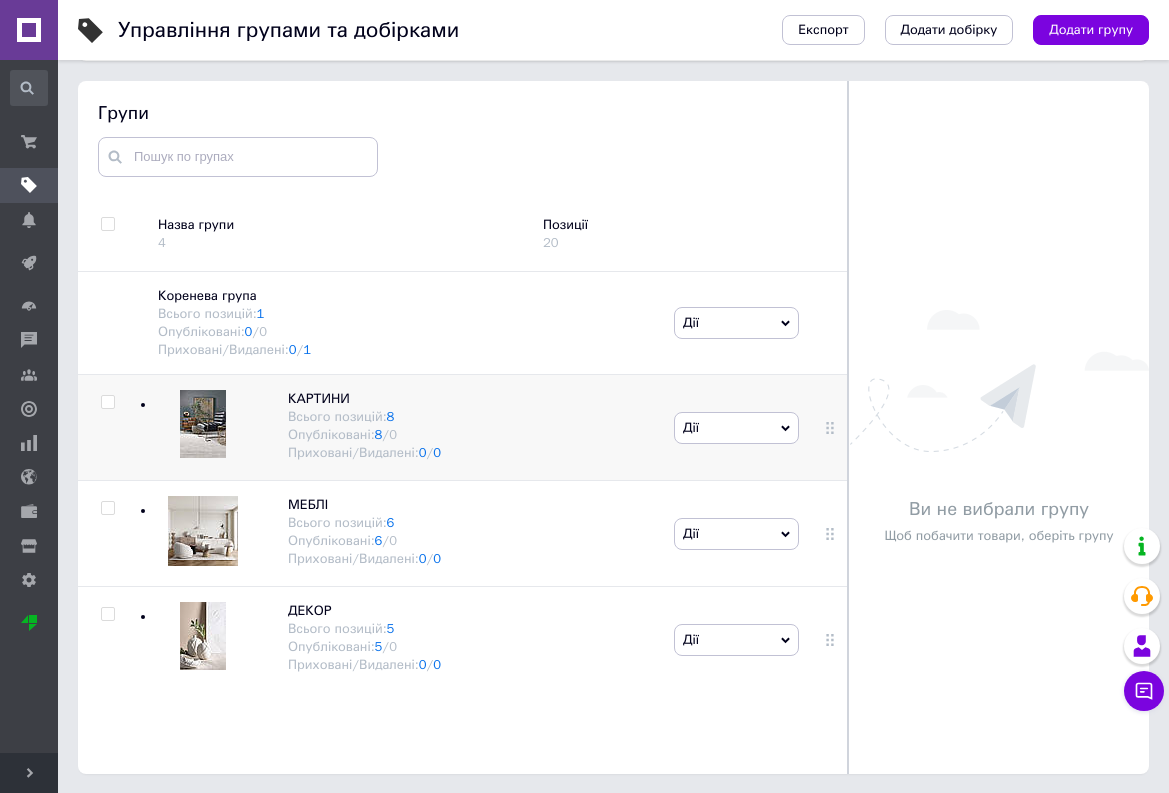 scroll, scrollTop: 113, scrollLeft: 0, axis: vertical 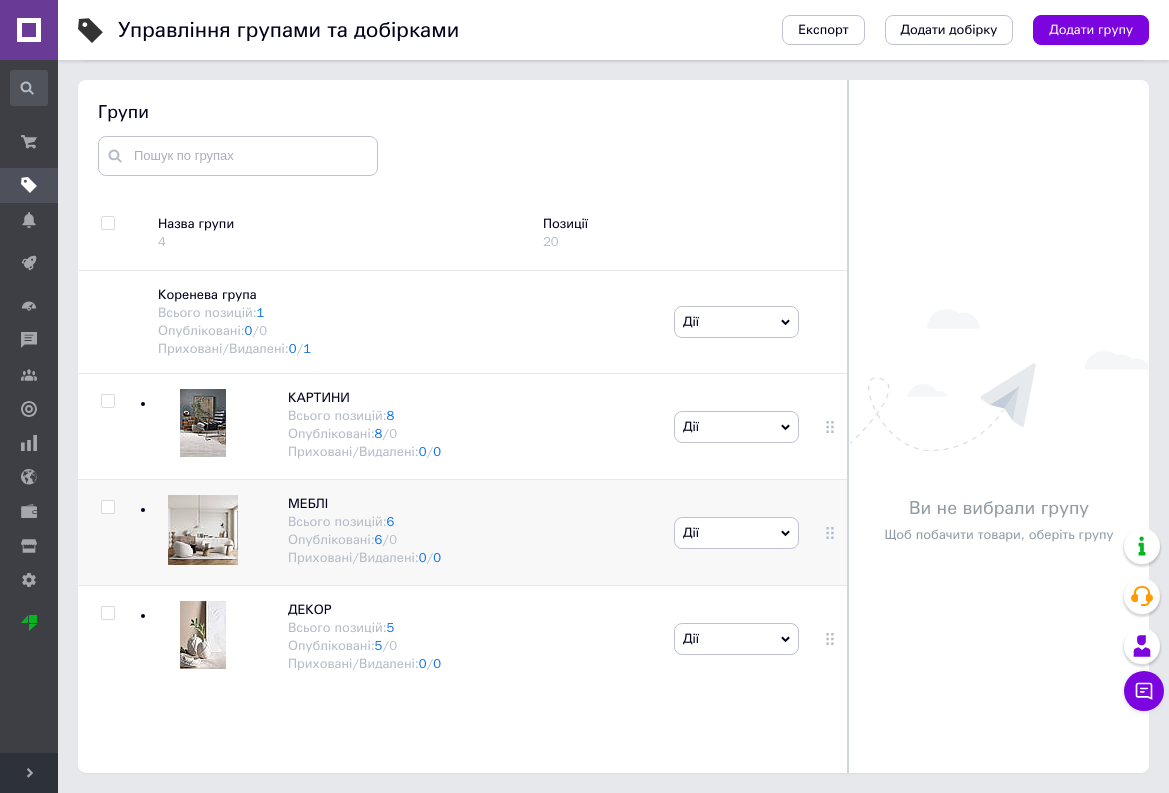 click at bounding box center (107, 507) 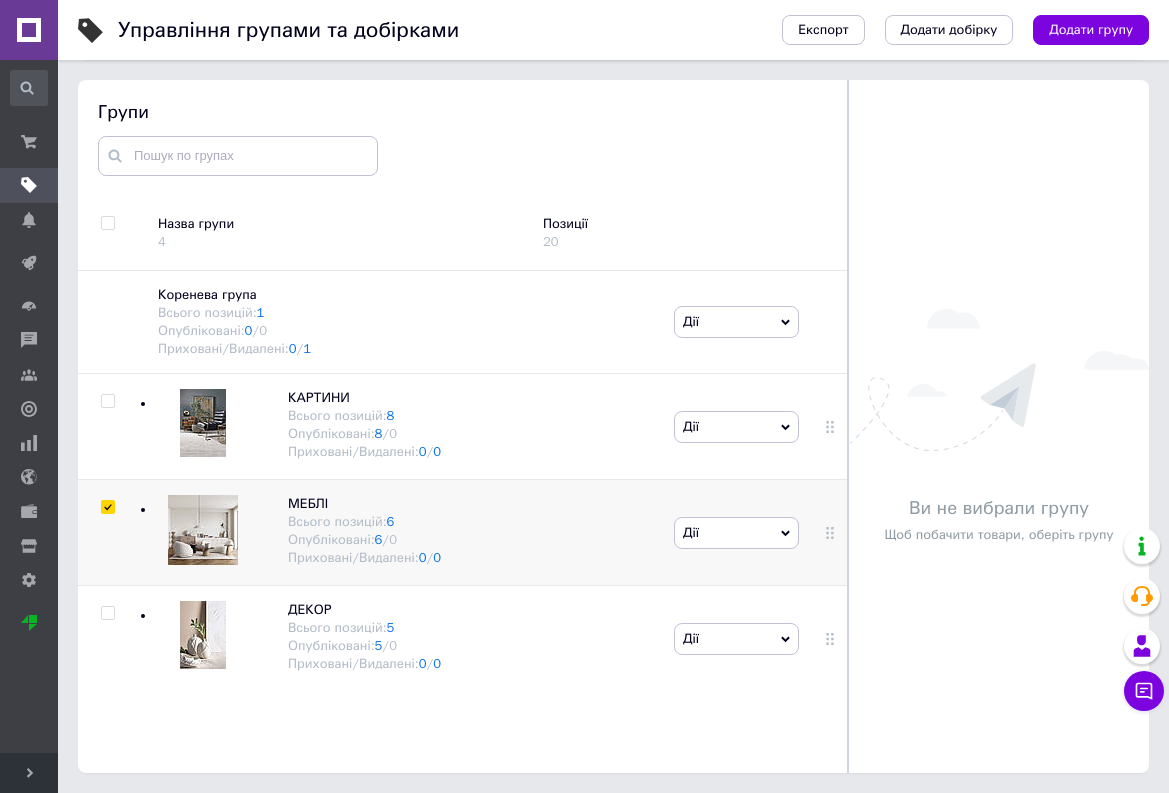 checkbox on "true" 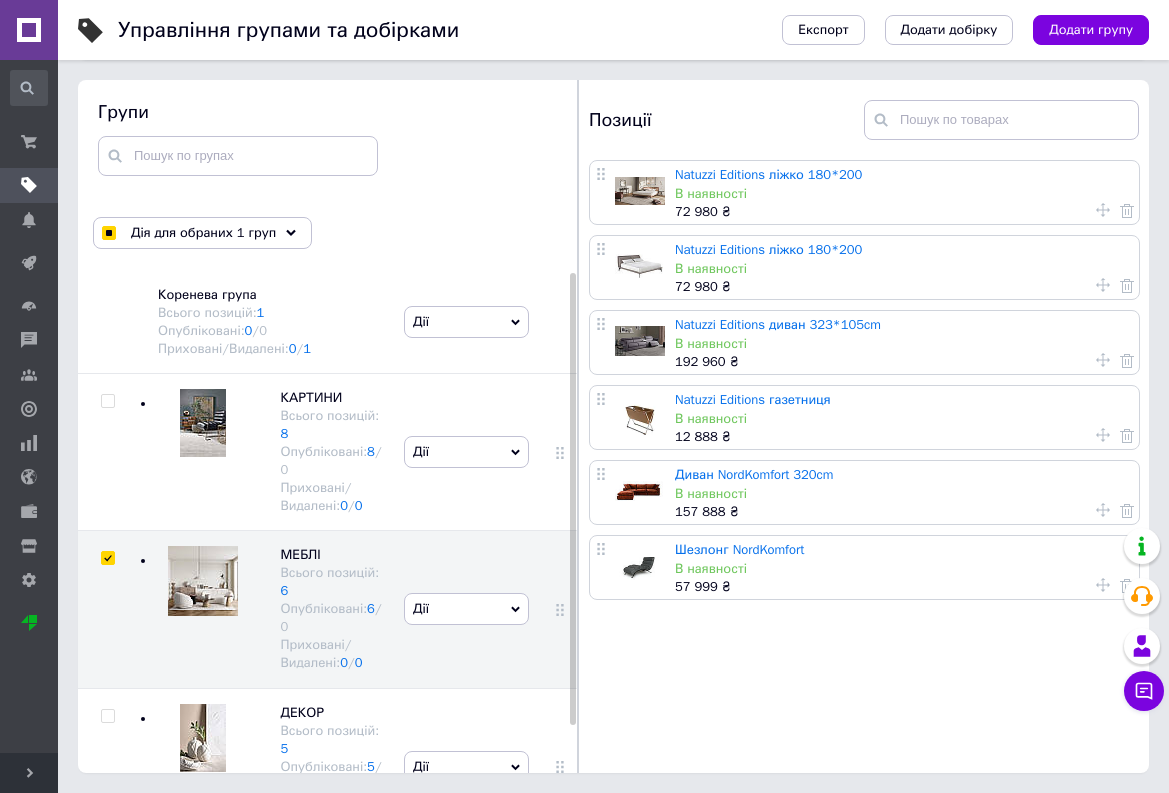 click at bounding box center (29, 30) 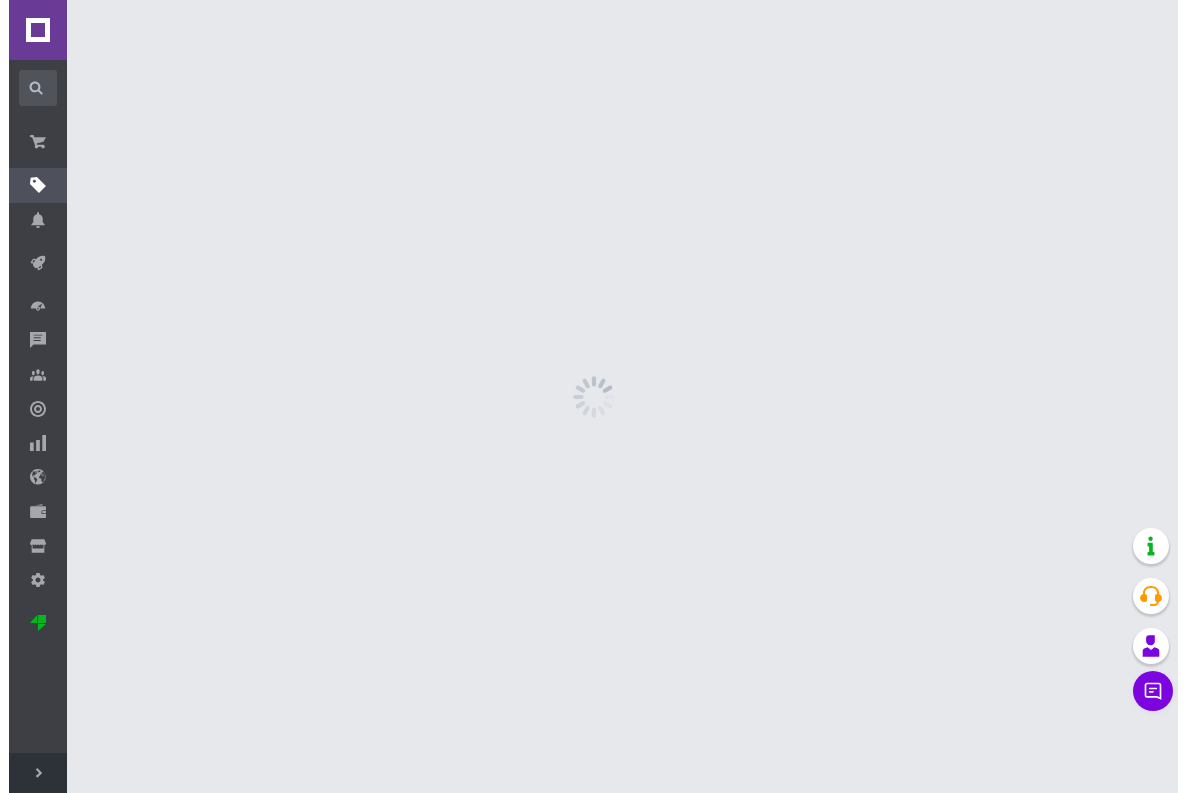 scroll, scrollTop: 0, scrollLeft: 0, axis: both 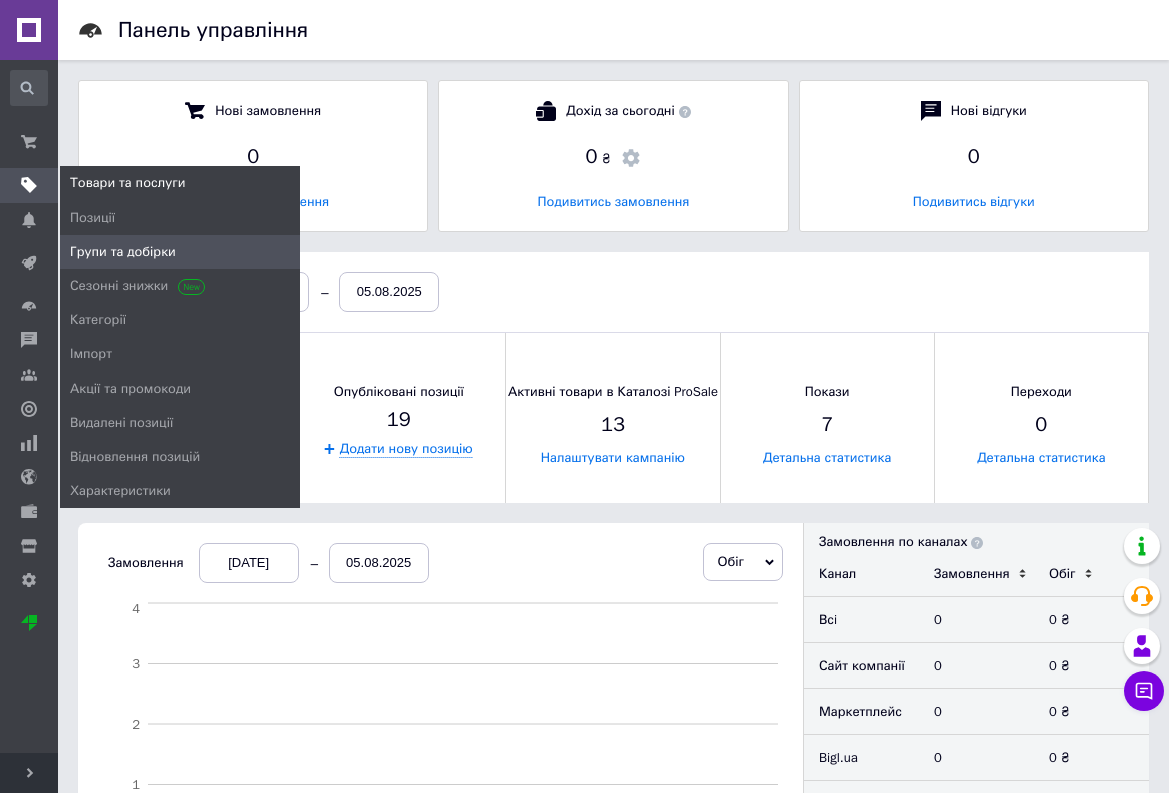 click on "Товари та послуги" at bounding box center [127, 183] 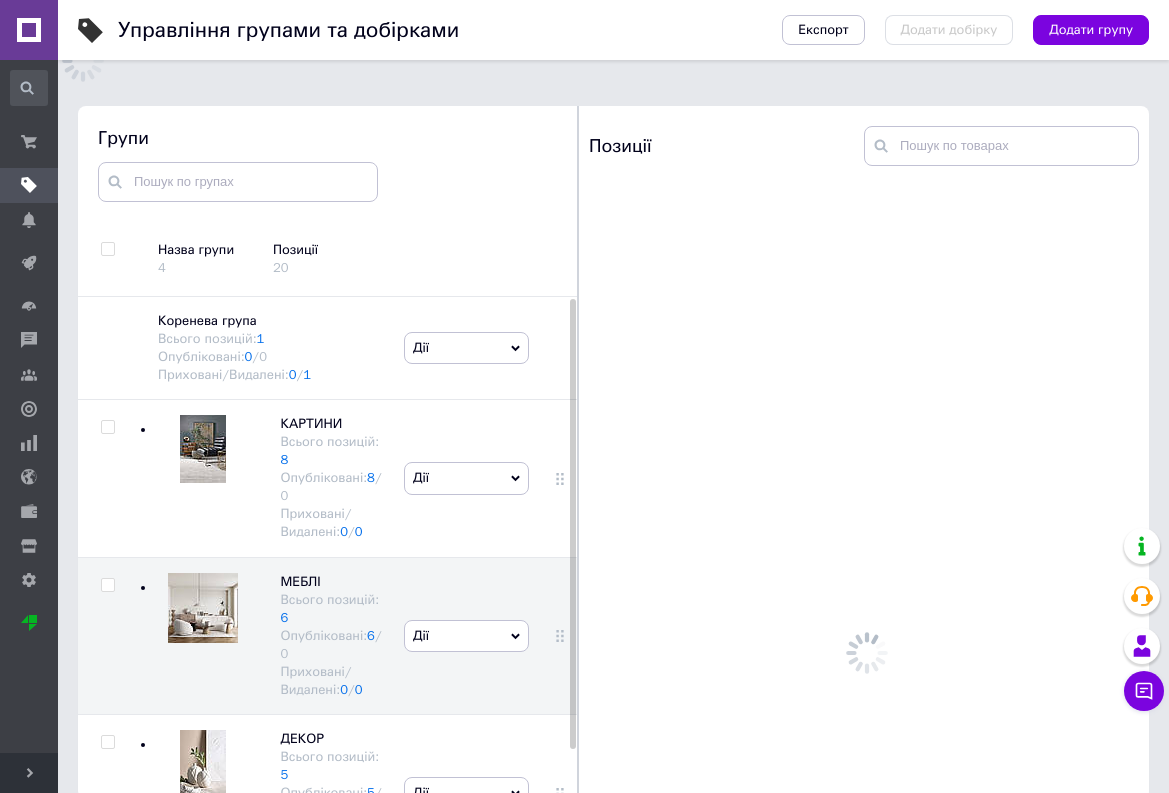 scroll, scrollTop: 183, scrollLeft: 0, axis: vertical 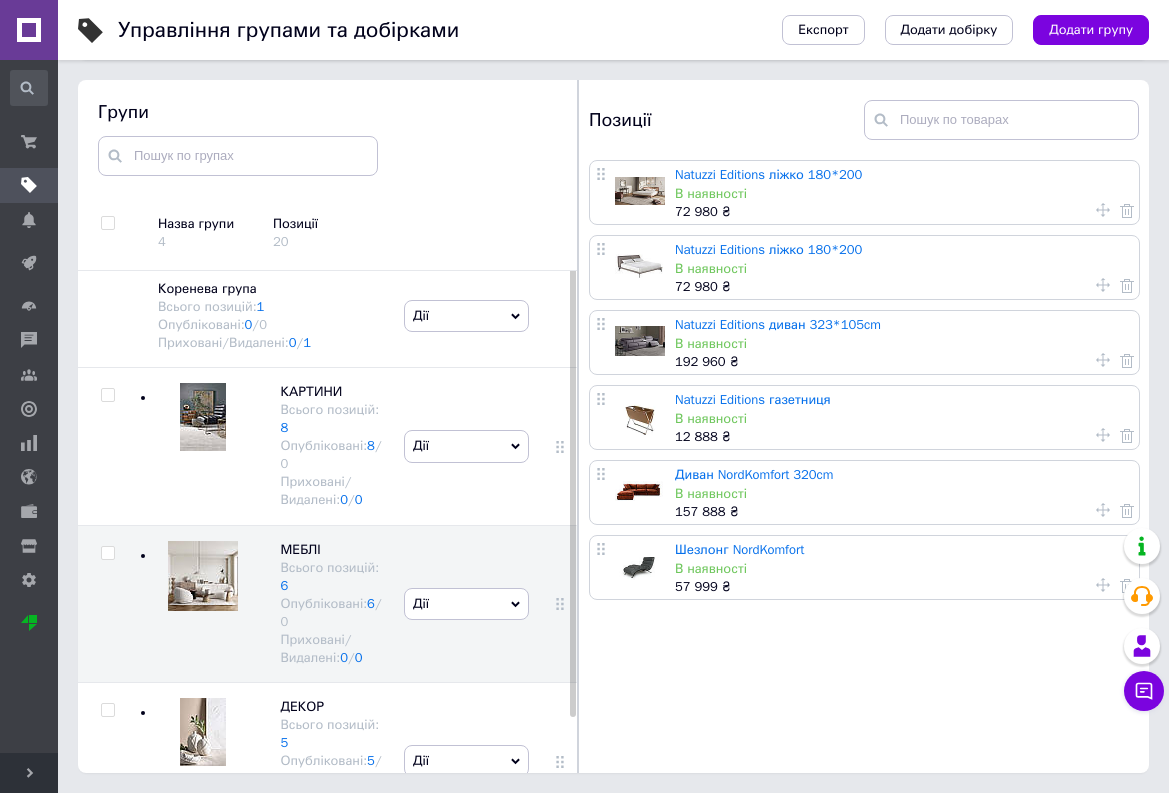 click at bounding box center [29, 30] 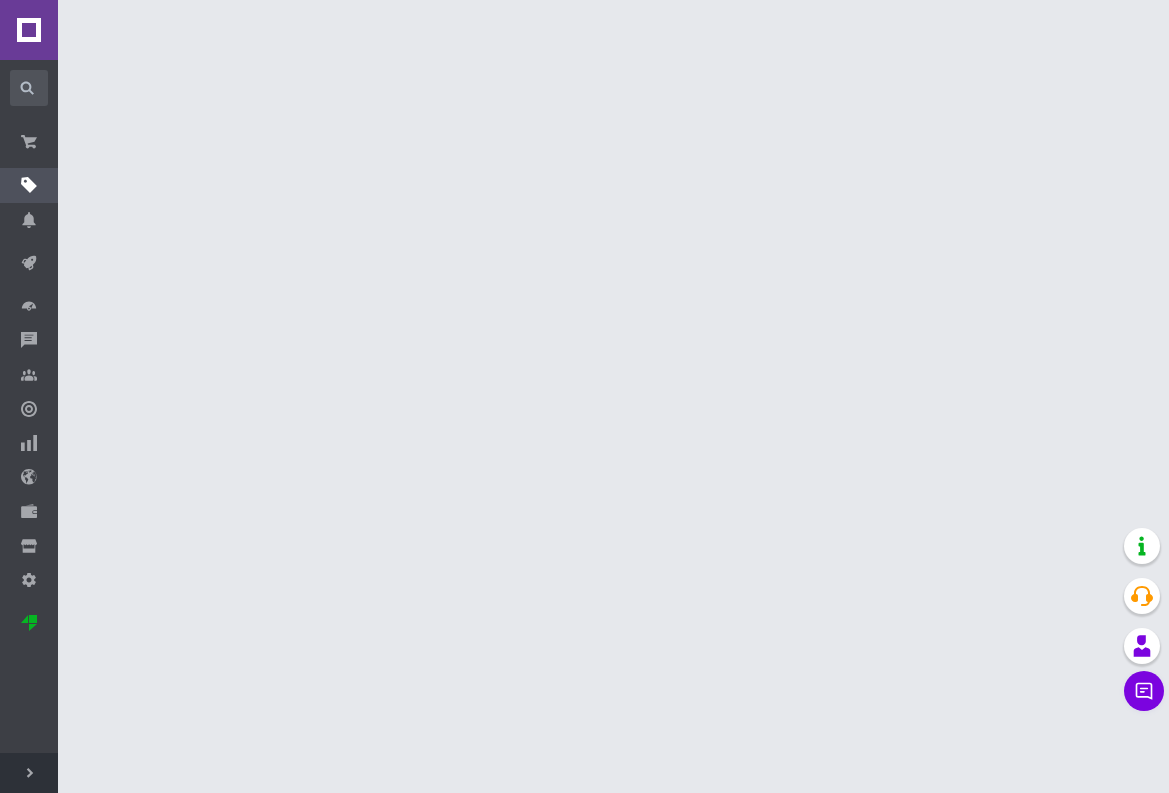 scroll, scrollTop: 0, scrollLeft: 0, axis: both 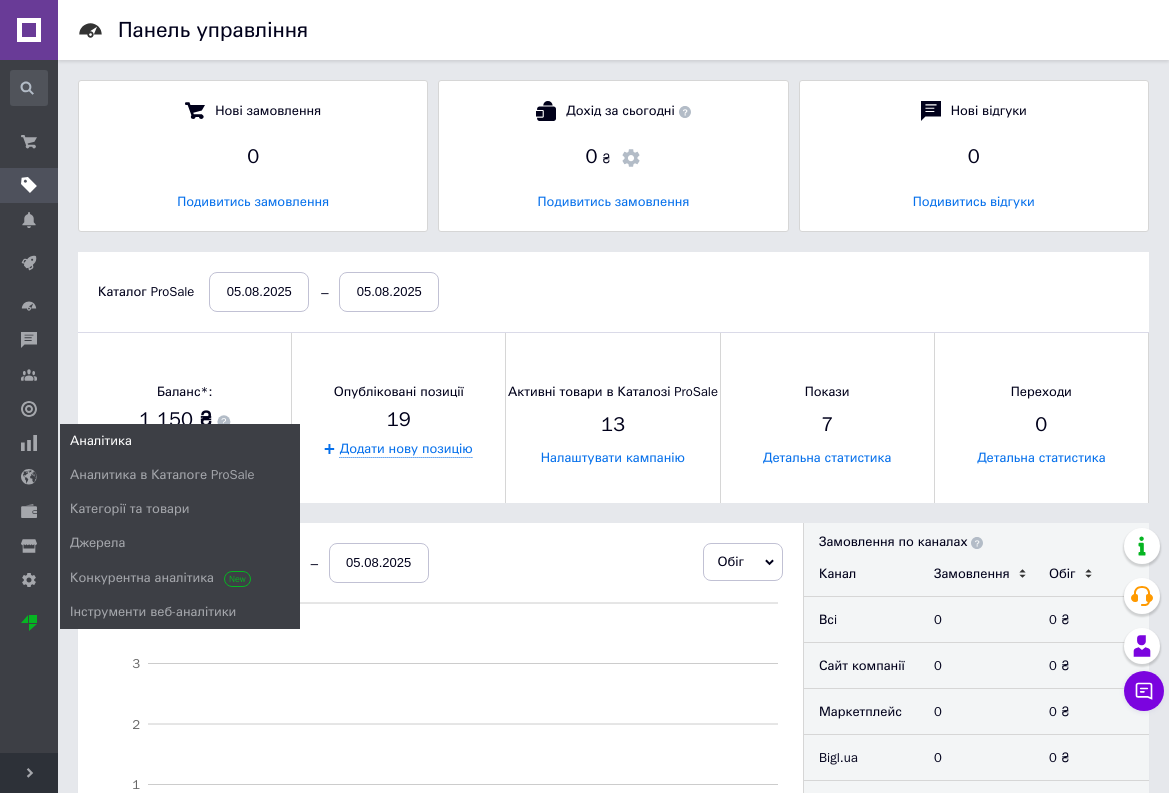 click on "Аналітика" at bounding box center (101, 441) 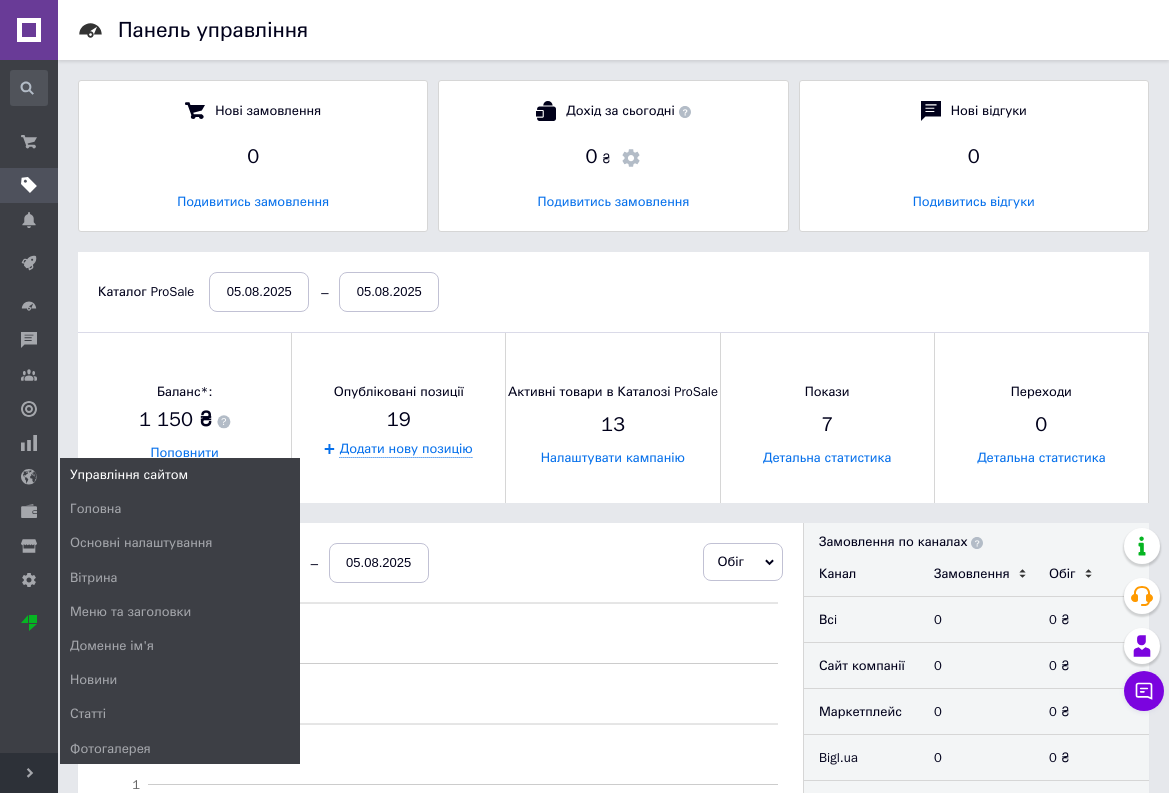 click on "Управління сайтом" at bounding box center (129, 475) 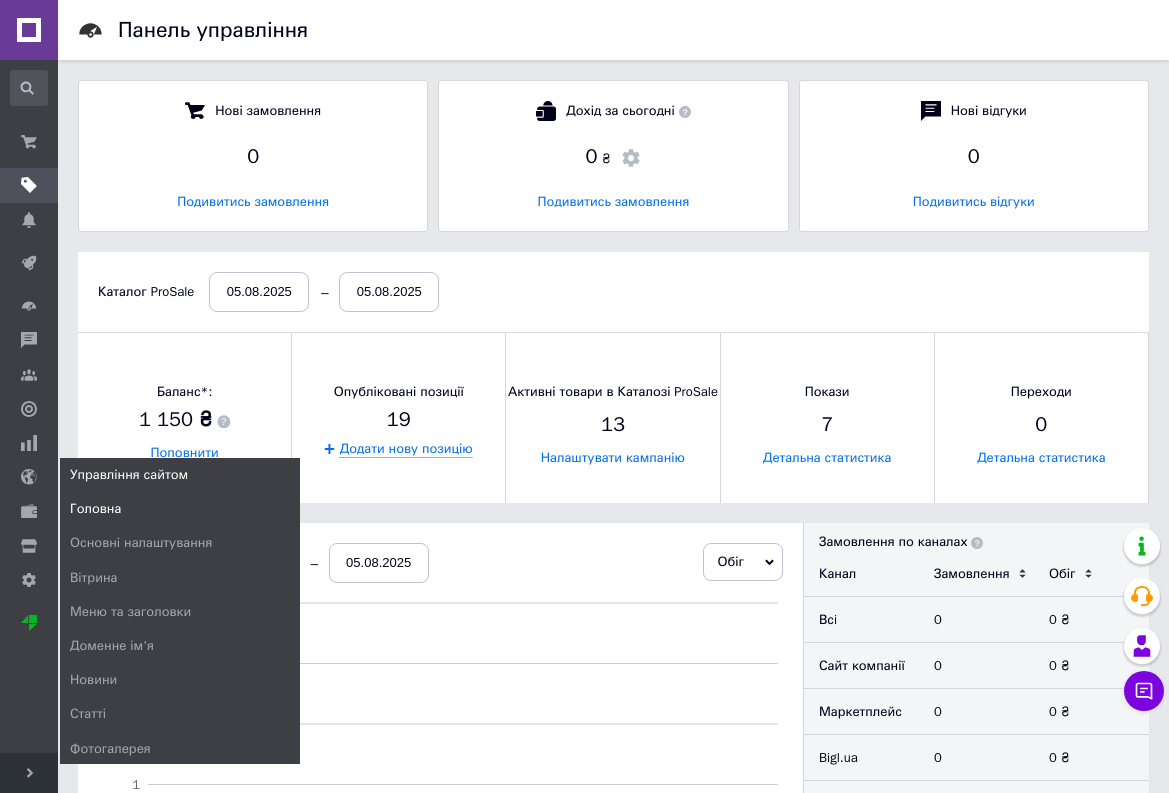 click on "Головна" at bounding box center [95, 509] 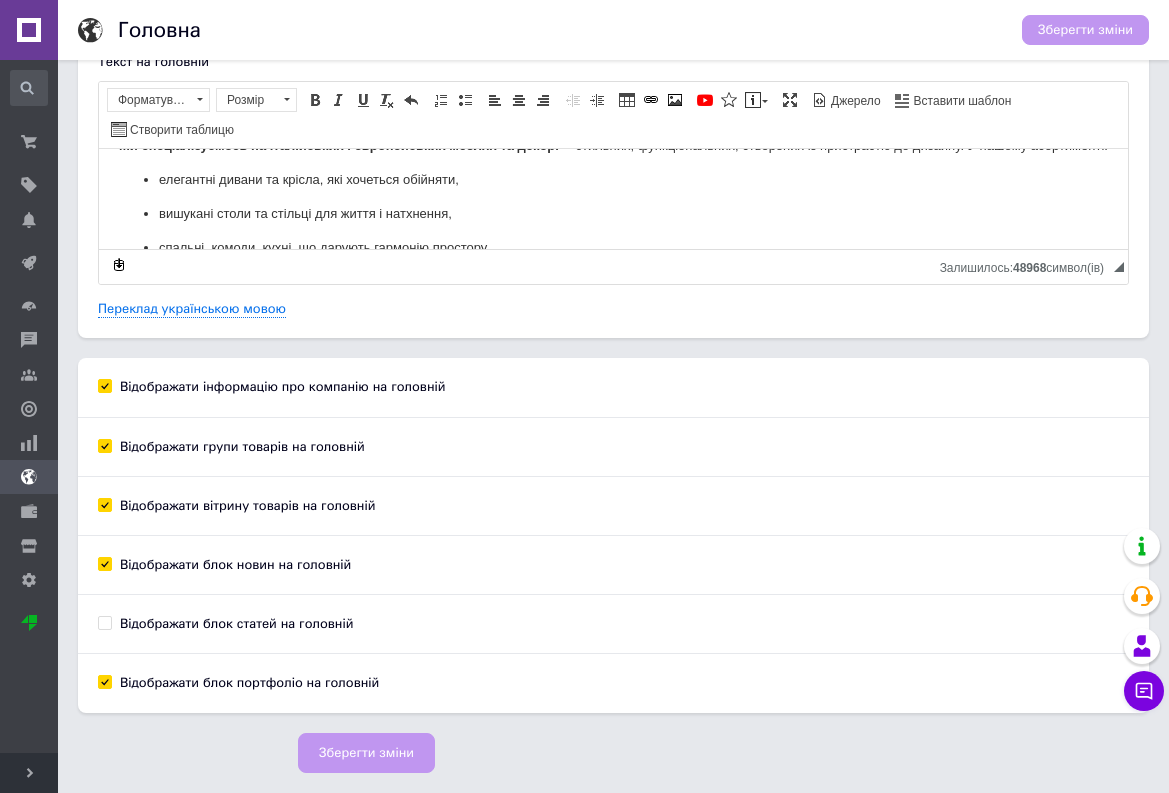 scroll, scrollTop: 0, scrollLeft: 0, axis: both 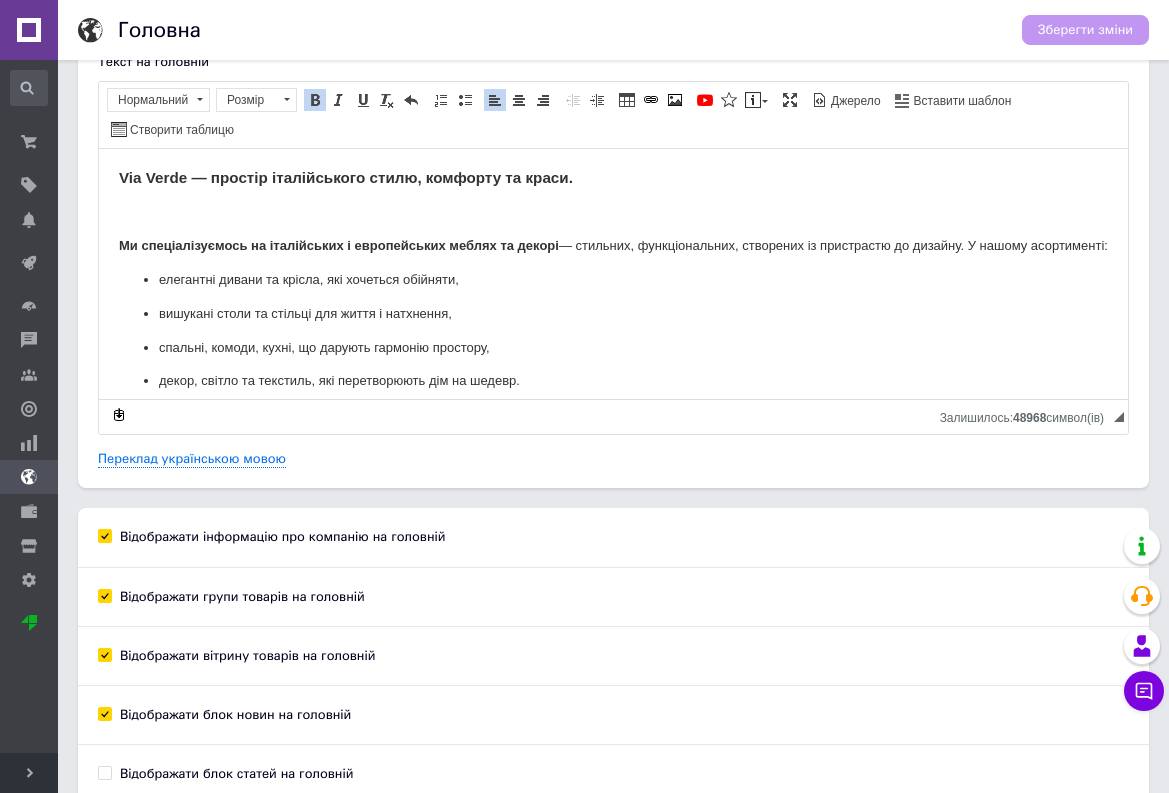click on "Via Verde — простір італійського стилю, комфорту та краси. Ми спеціалізуємось на італійських і европейських меблях та декорі  — стильних, функціональних, створених із пристрастю до дизайну. У нашому асортименті: елегантні дивани та крісла, які хочеться обійняти, вишукані столи та стільці для життя і натхнення, спальні, комоди, кухні, що дарують гармонію простору, декор, світло та текстиль, які перетворюють дім на шедевр. Що робить нас особливими:  Оригінальні бренди з Італії — від класики до сучасного ар-деко  З" at bounding box center (613, 466) 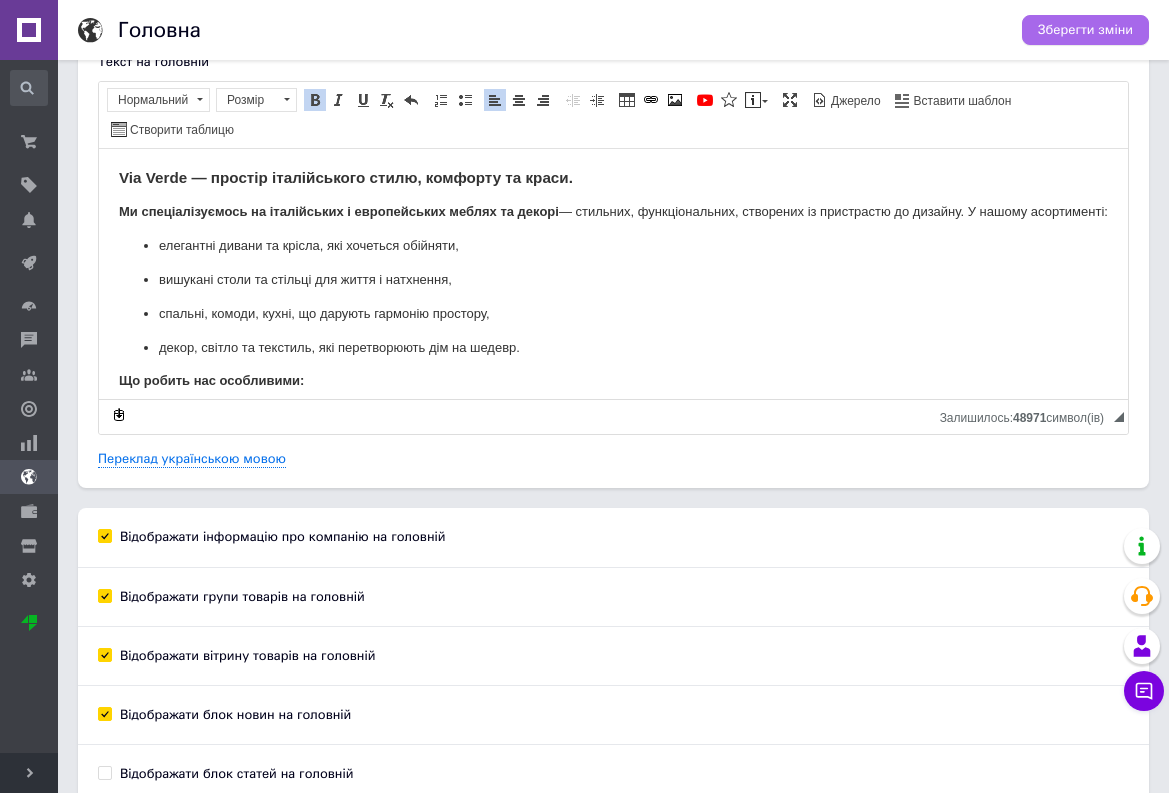 click on "Зберегти зміни" at bounding box center (1085, 30) 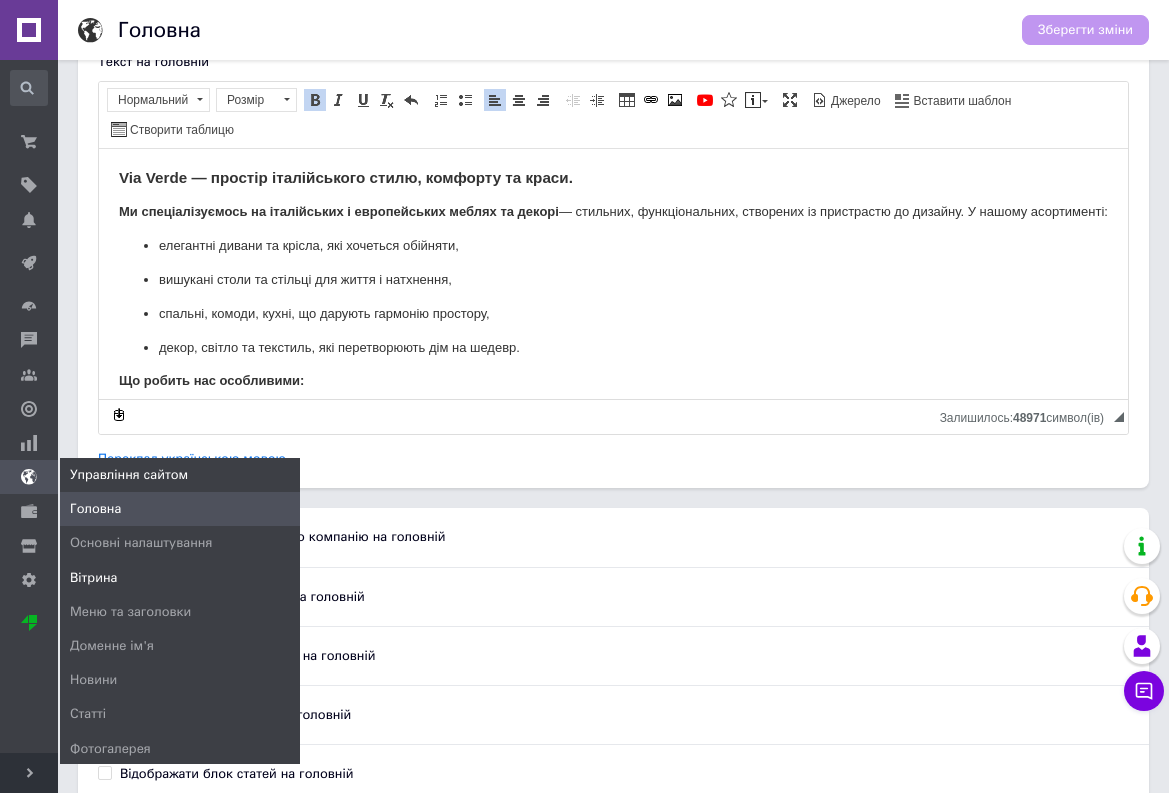 click on "Вітрина" at bounding box center [93, 578] 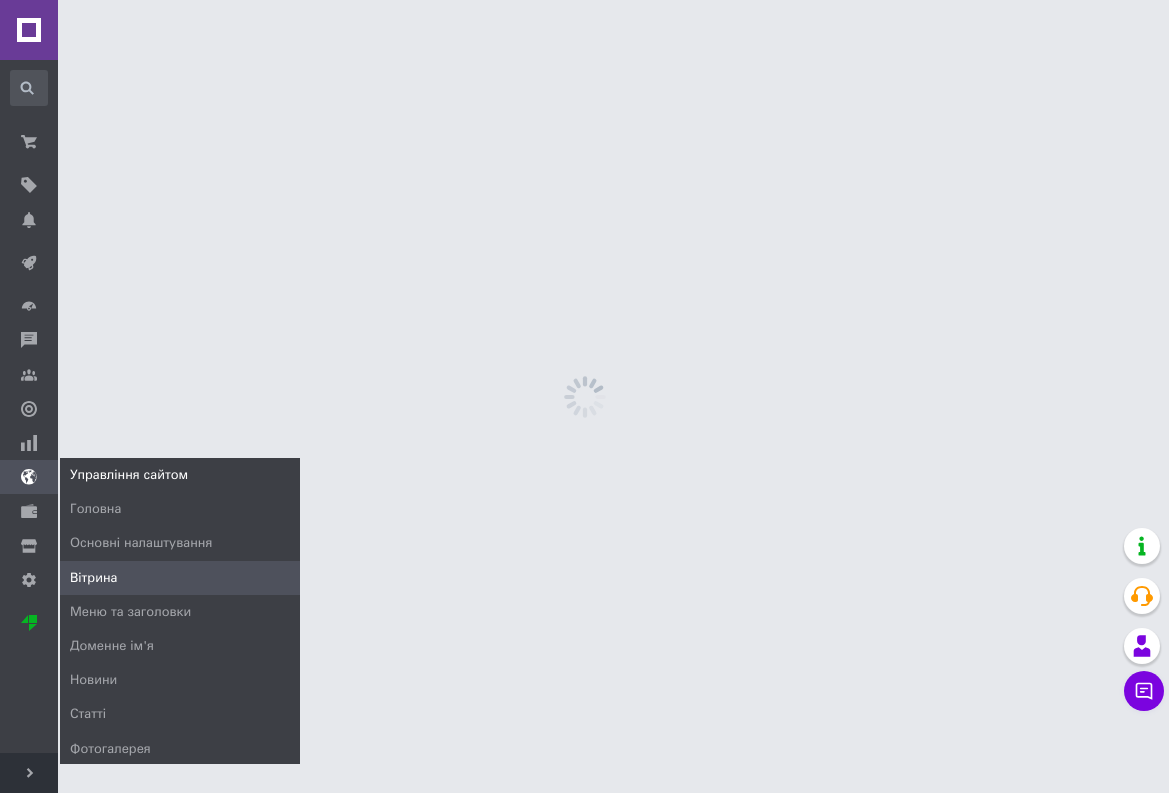 scroll, scrollTop: 0, scrollLeft: 0, axis: both 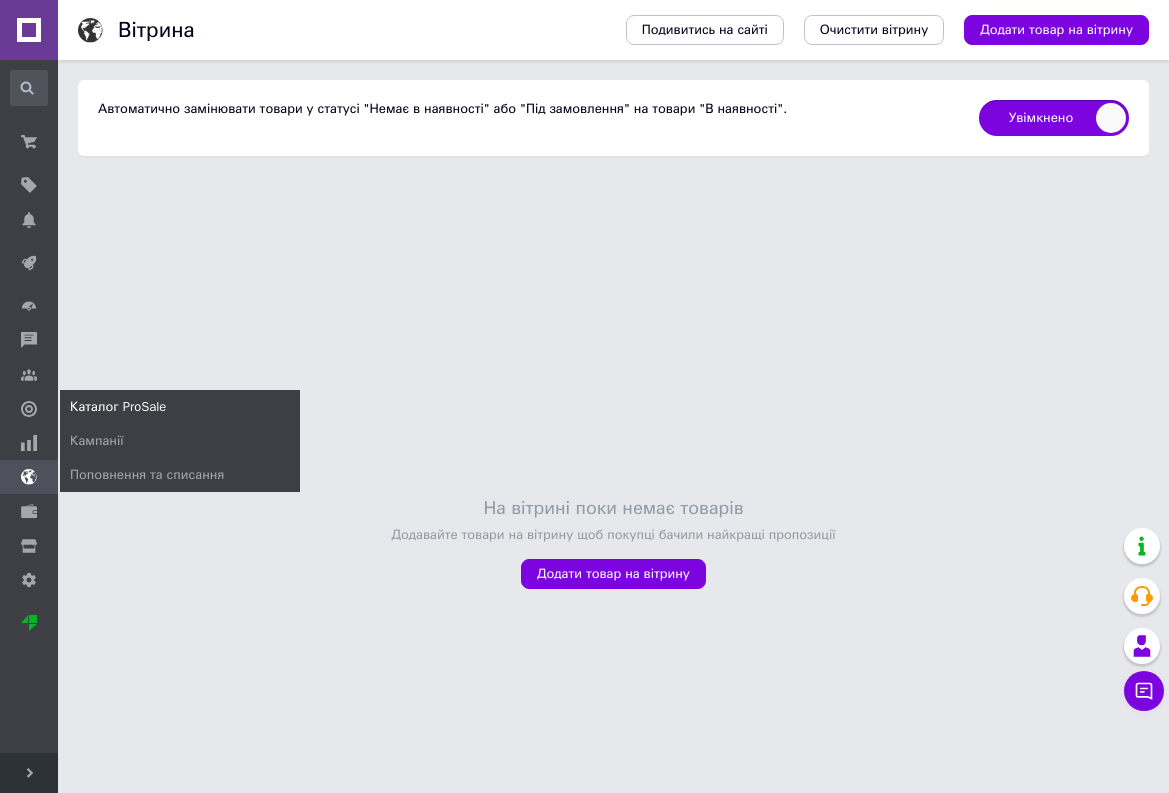 click on "Каталог ProSale" at bounding box center (118, 407) 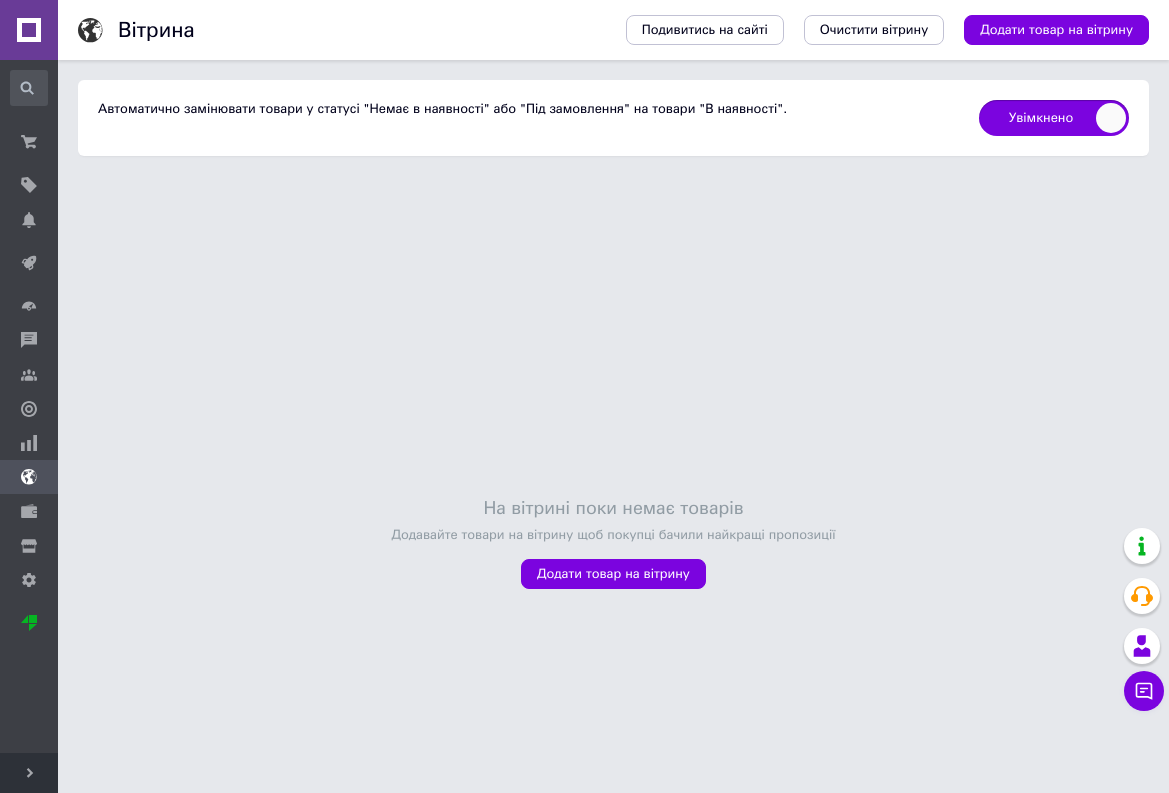 click at bounding box center [29, 30] 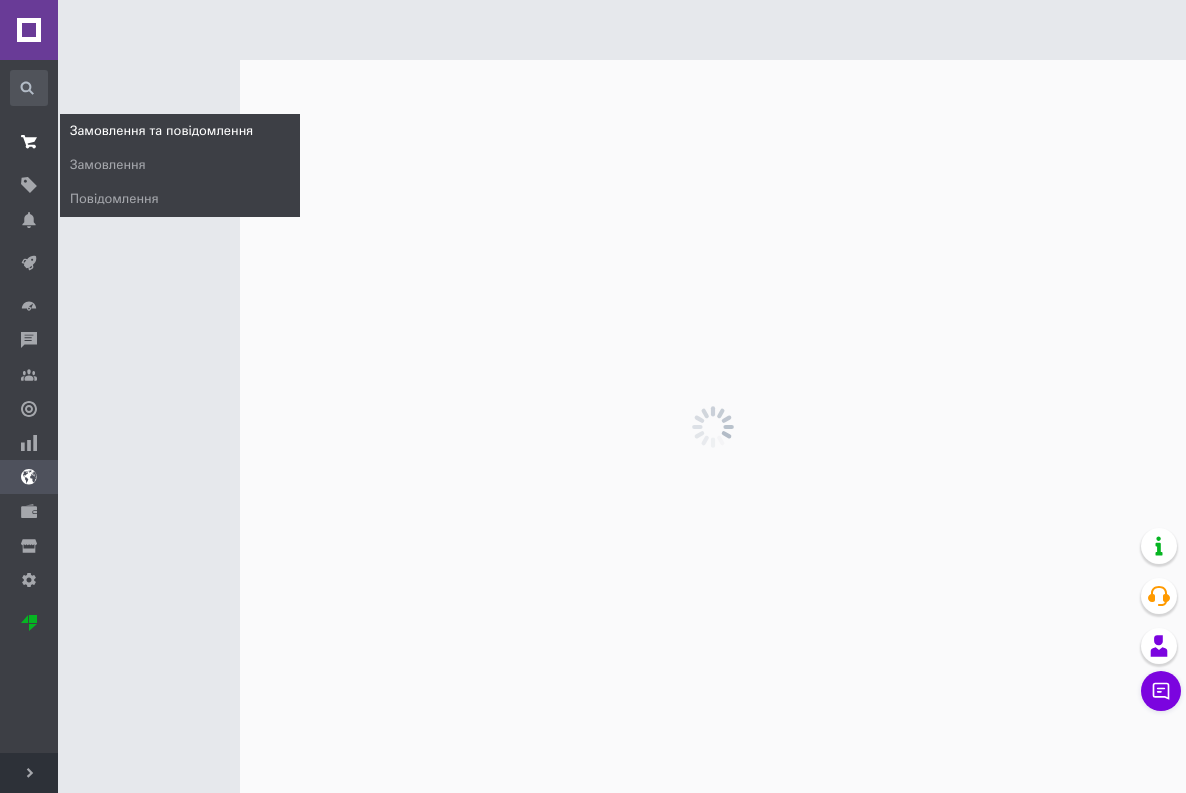 click 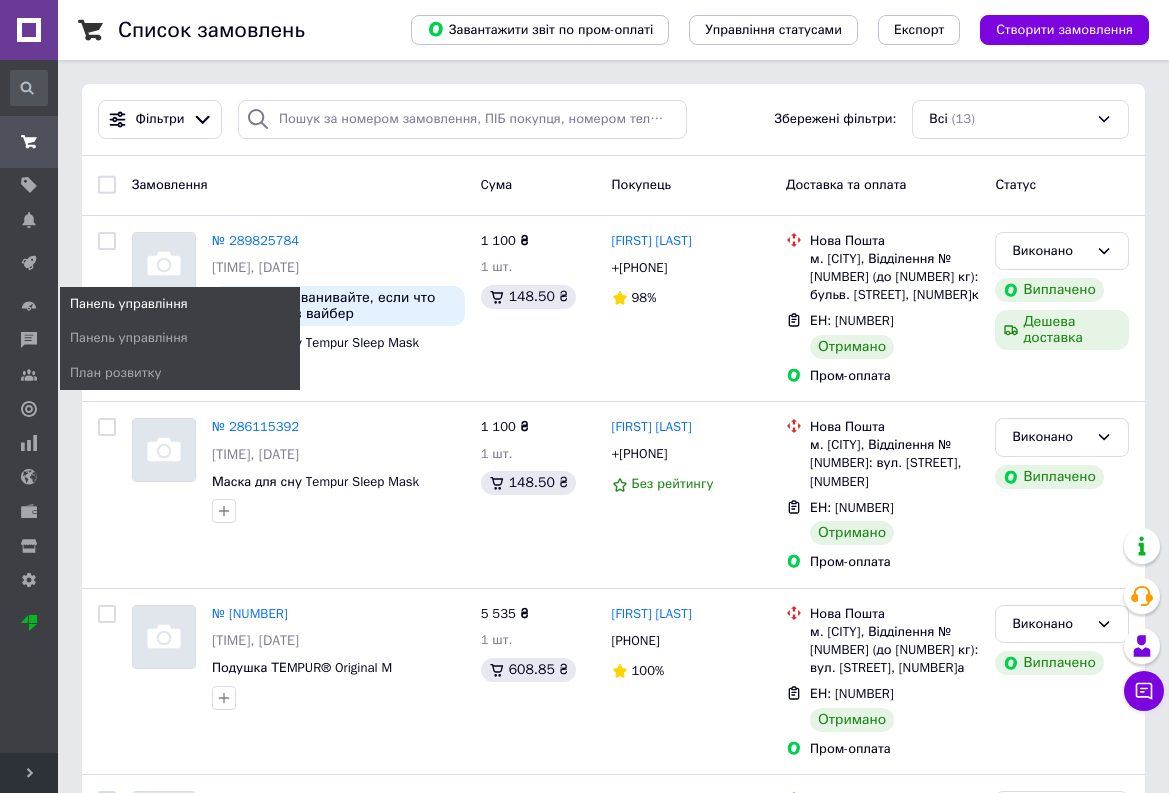 click on "Панель управління" at bounding box center (129, 304) 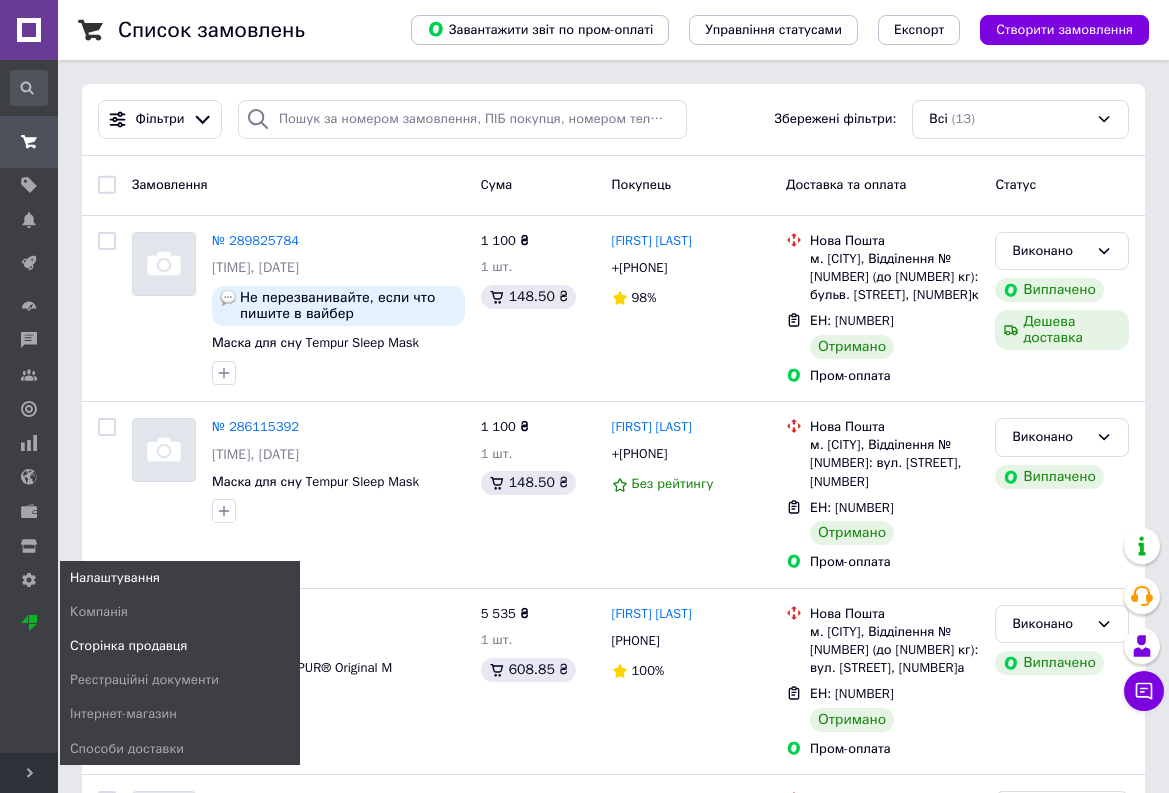 click on "Сторінка продавця" at bounding box center [128, 646] 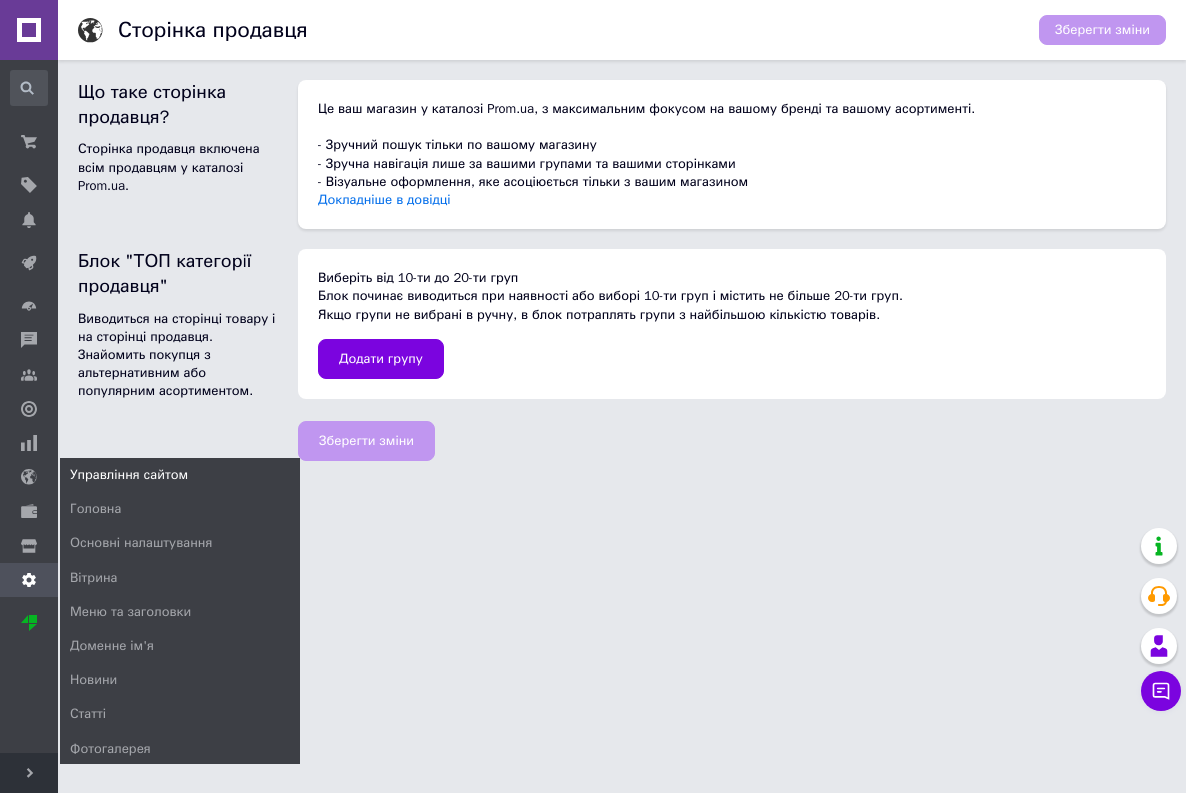 click on "Управління сайтом" at bounding box center [129, 475] 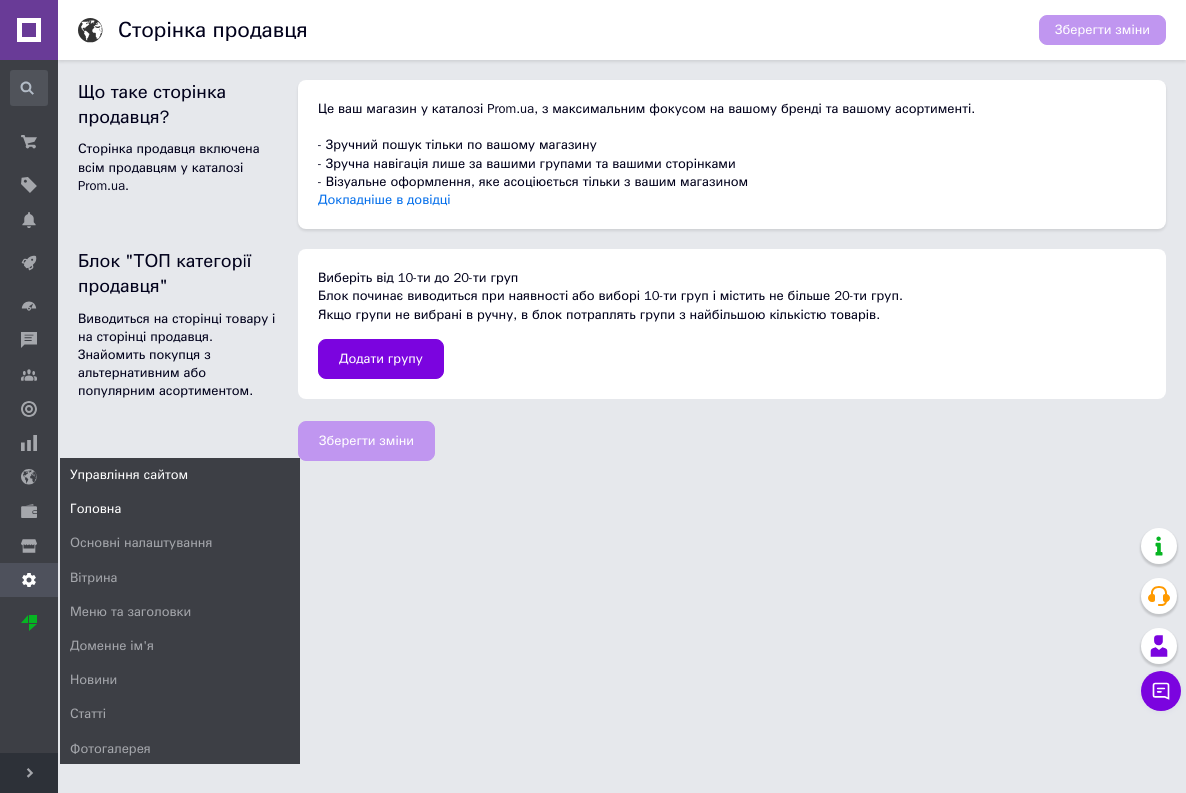 click on "Головна" at bounding box center (95, 509) 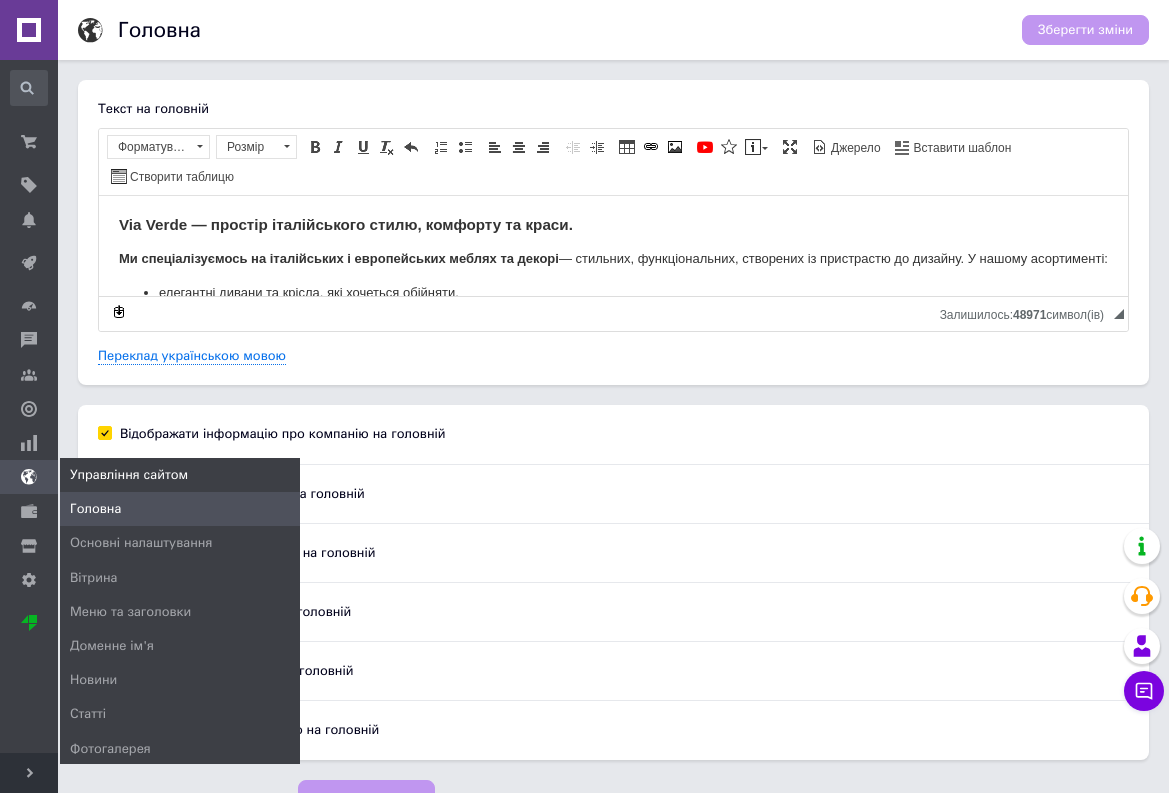 scroll, scrollTop: 0, scrollLeft: 0, axis: both 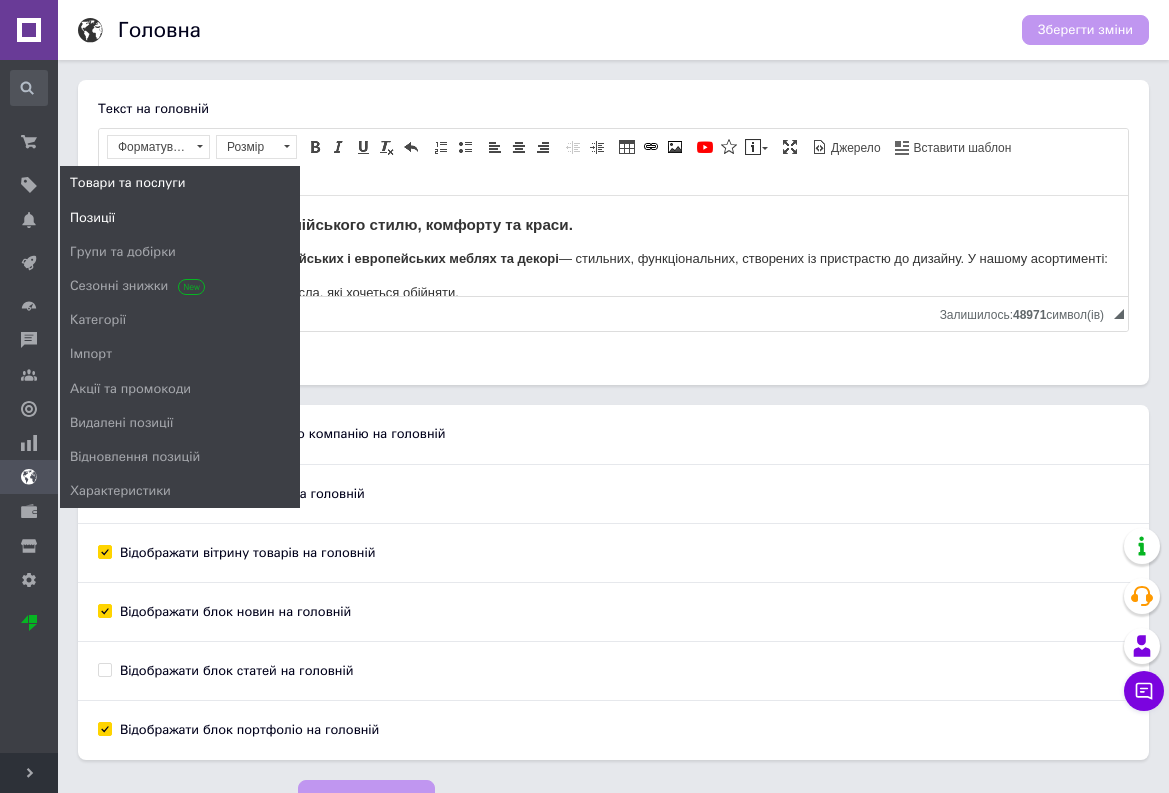 click on "Позиції" at bounding box center [92, 218] 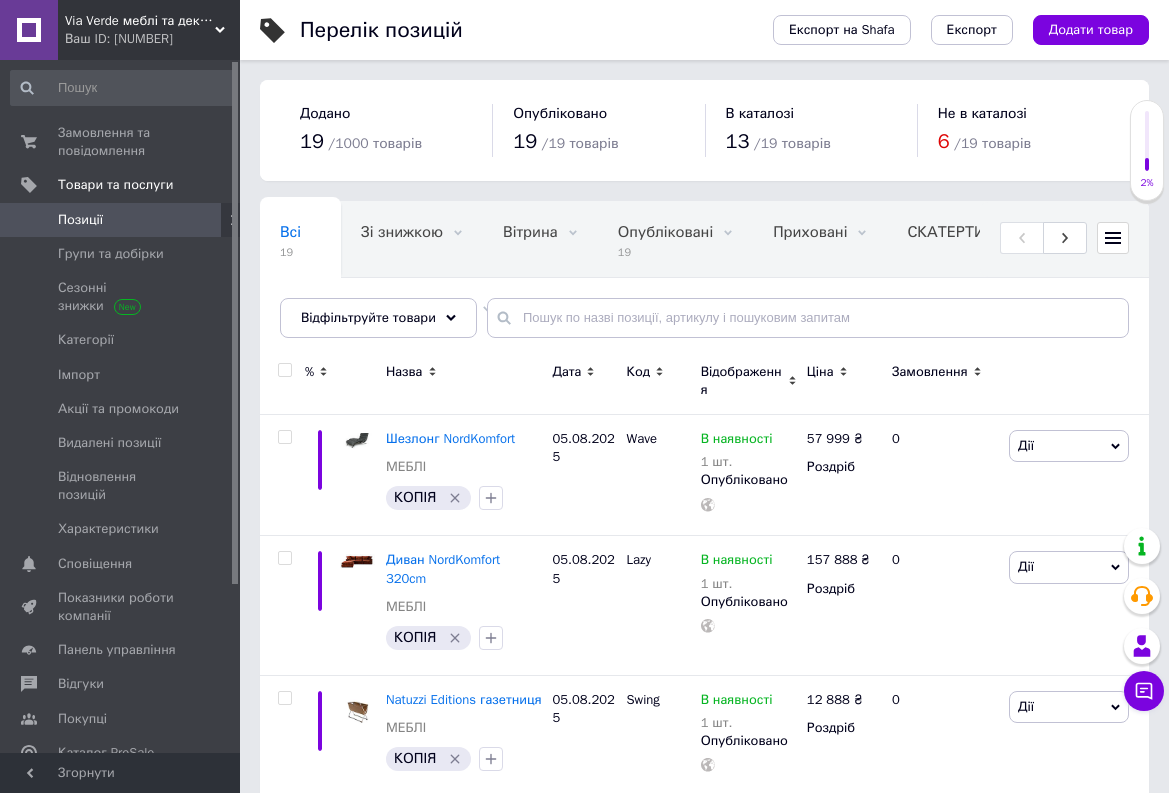 click 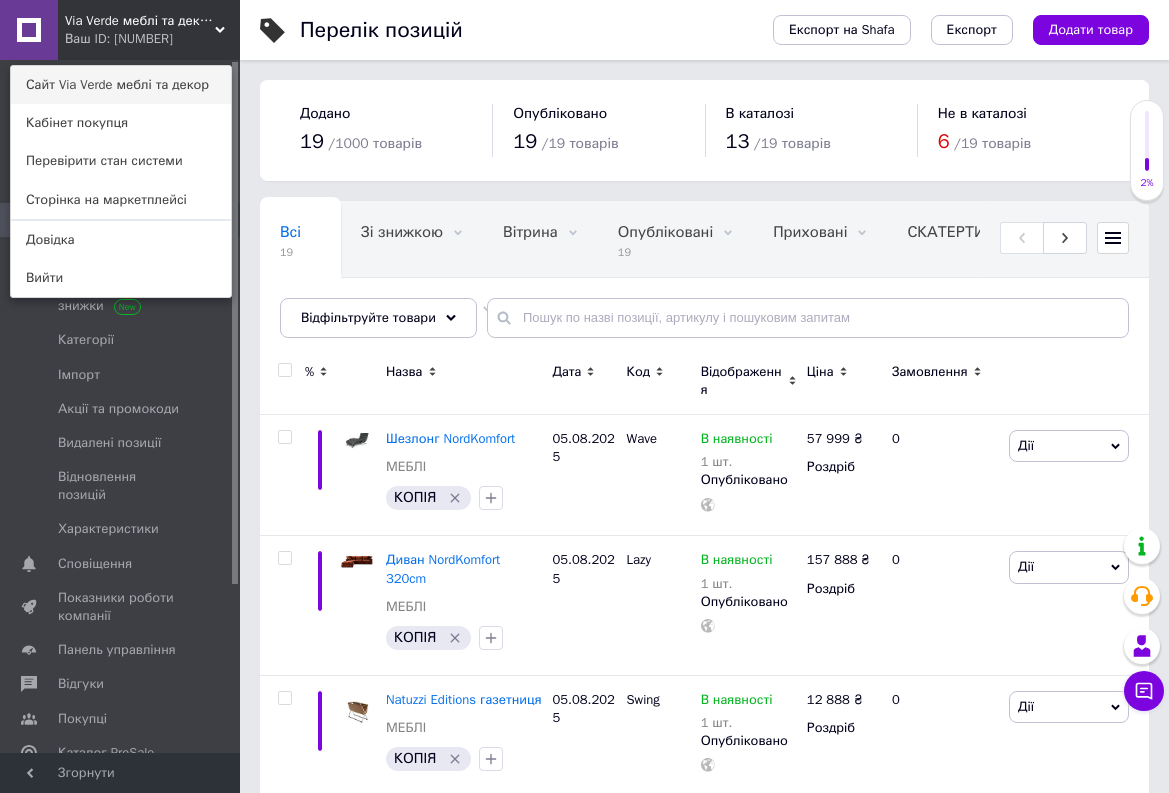 click on "Сайт Via Verde меблі та декор" at bounding box center (121, 85) 